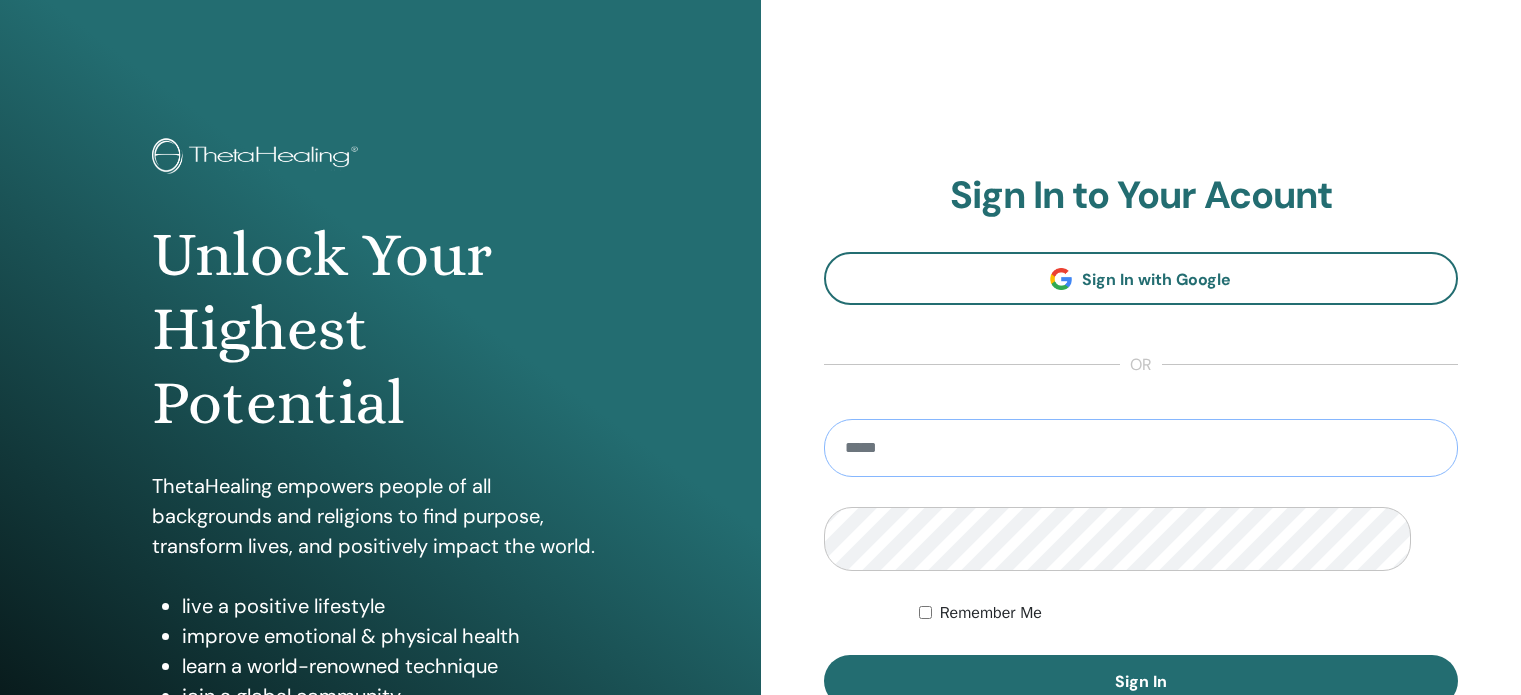scroll, scrollTop: 0, scrollLeft: 0, axis: both 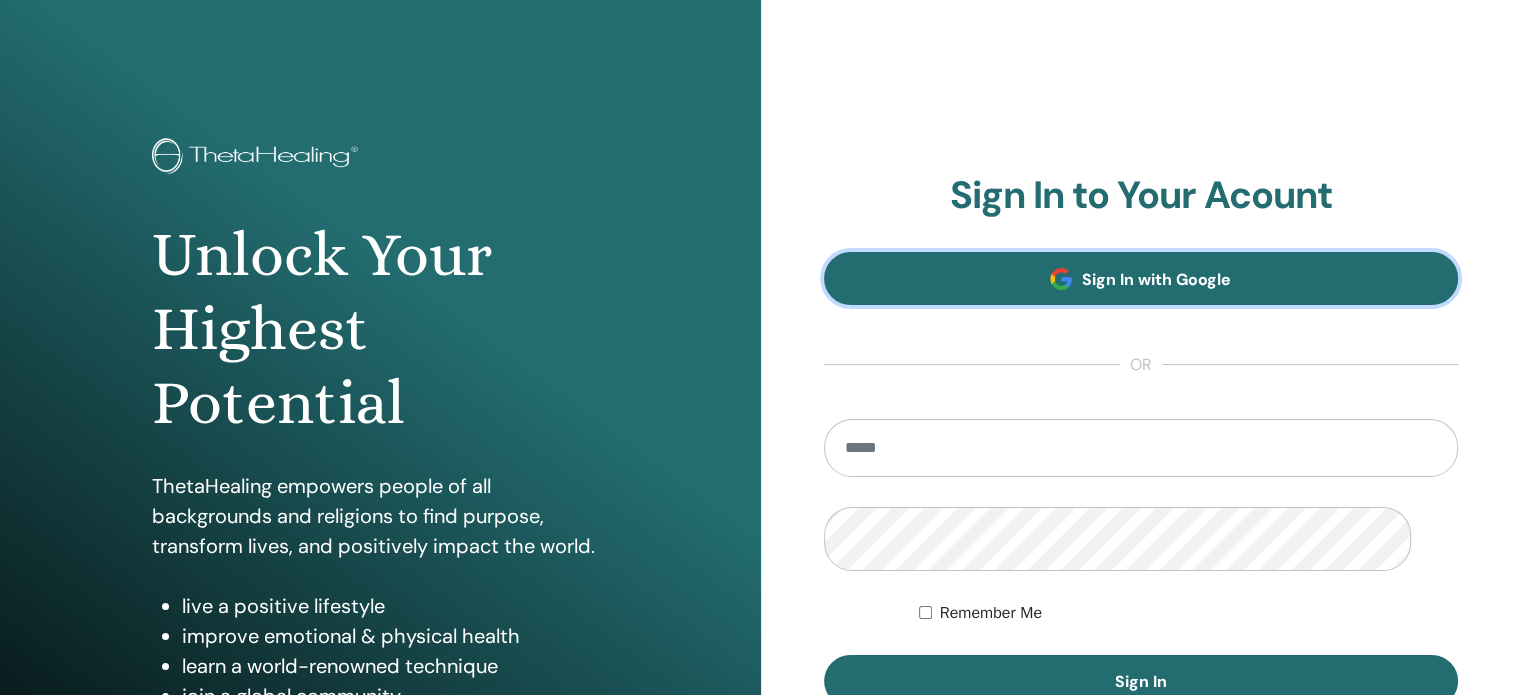 click on "Sign In with Google" at bounding box center [1141, 278] 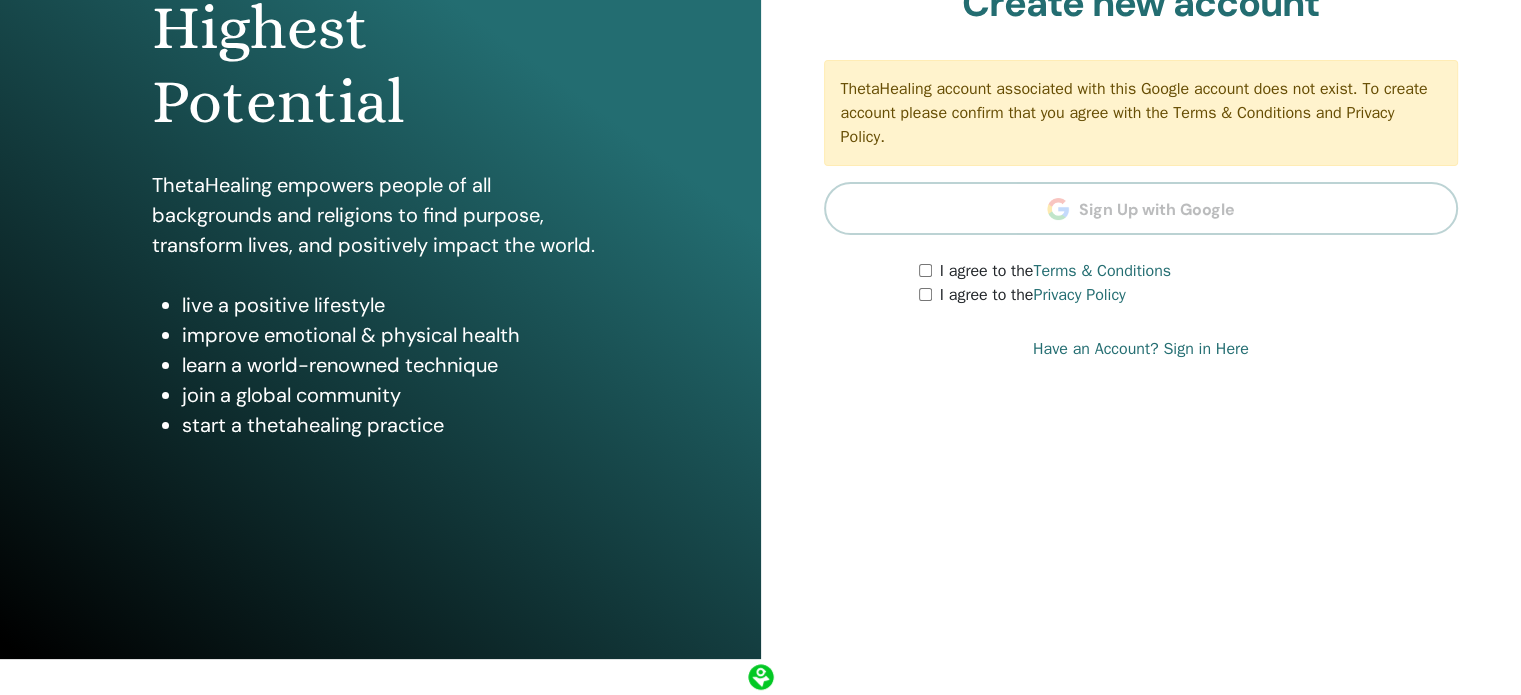scroll, scrollTop: 500, scrollLeft: 0, axis: vertical 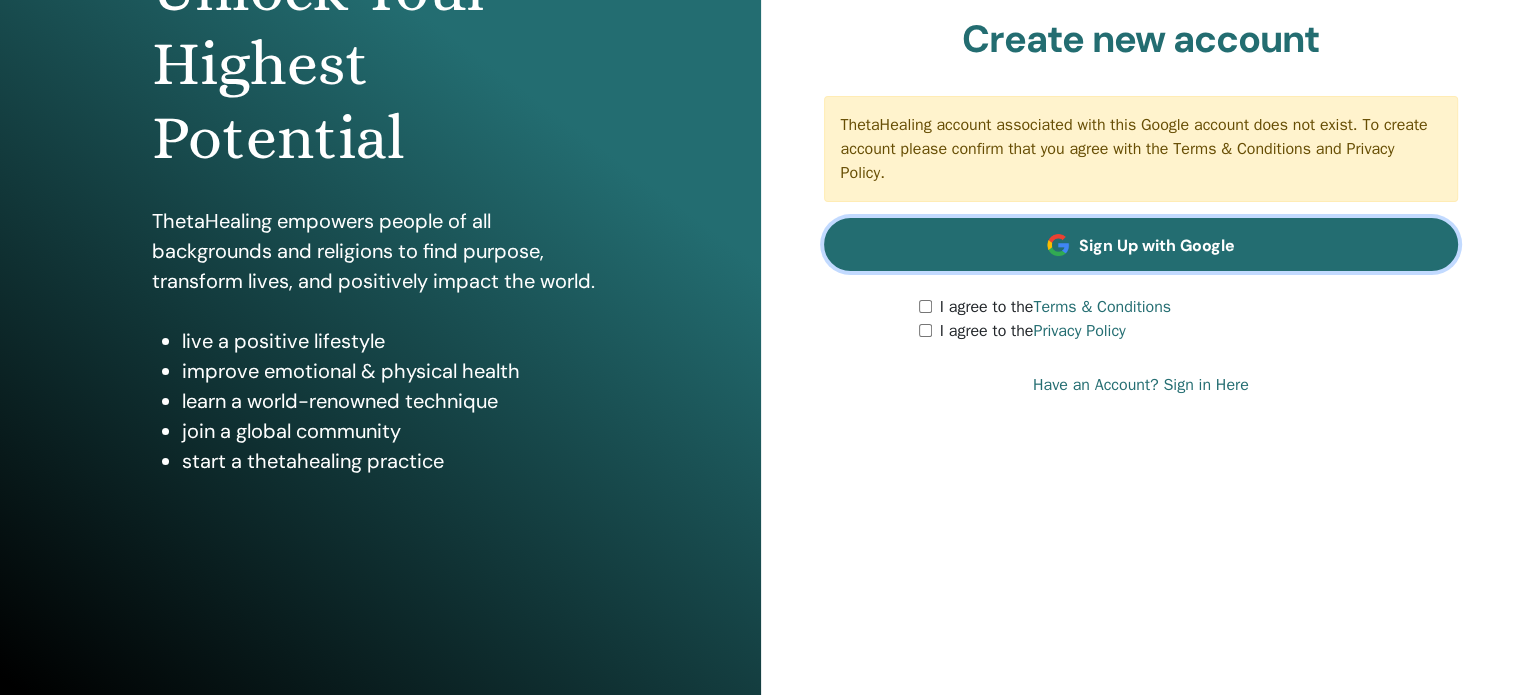 click on "Sign Up with Google" at bounding box center (1141, 244) 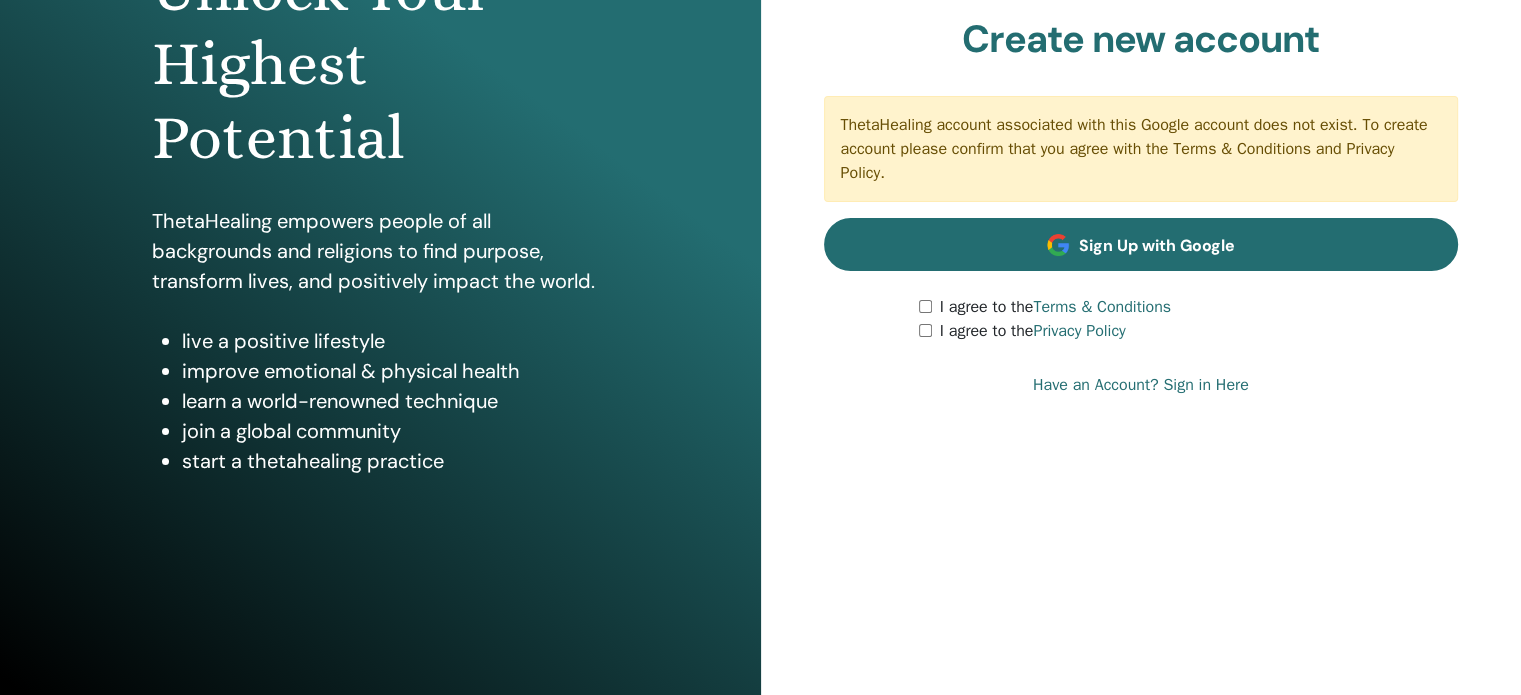 scroll, scrollTop: 332, scrollLeft: 0, axis: vertical 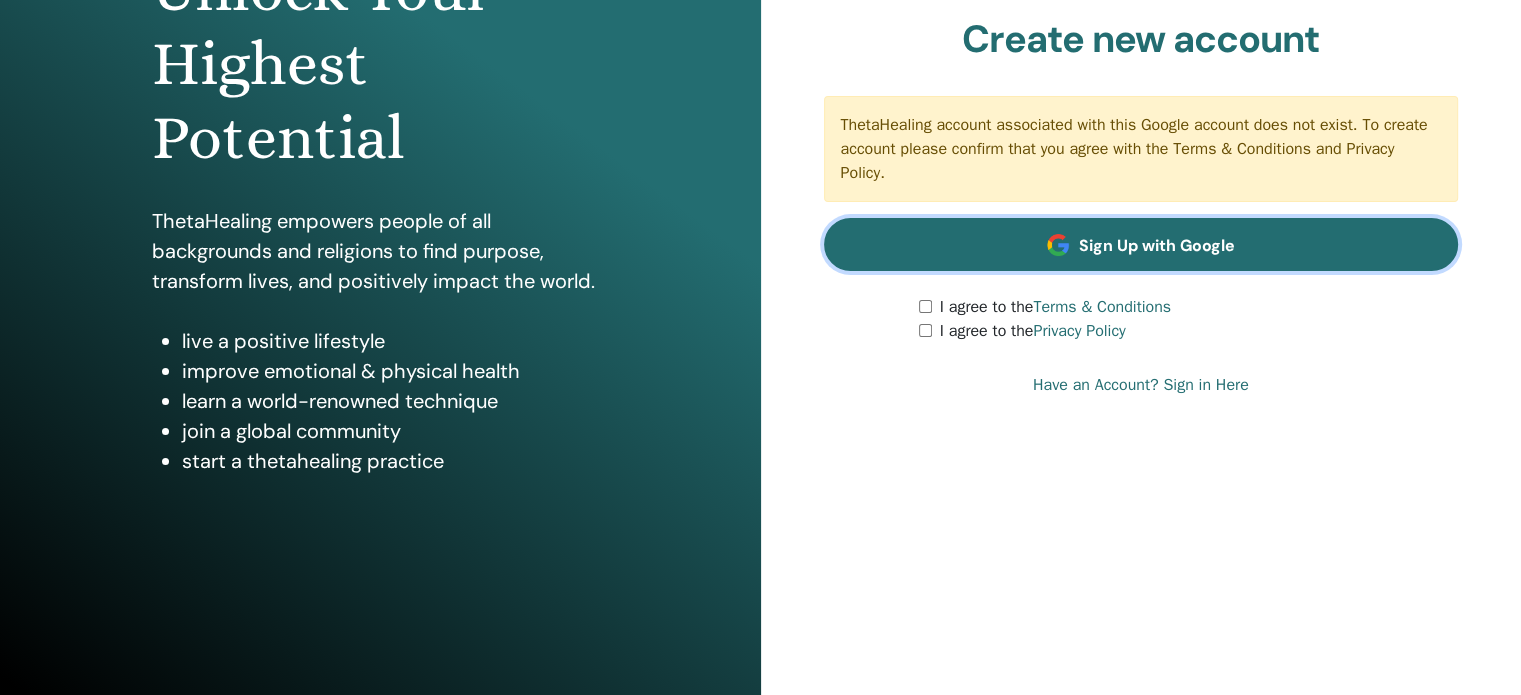 click on "Sign Up with Google" at bounding box center [1141, 244] 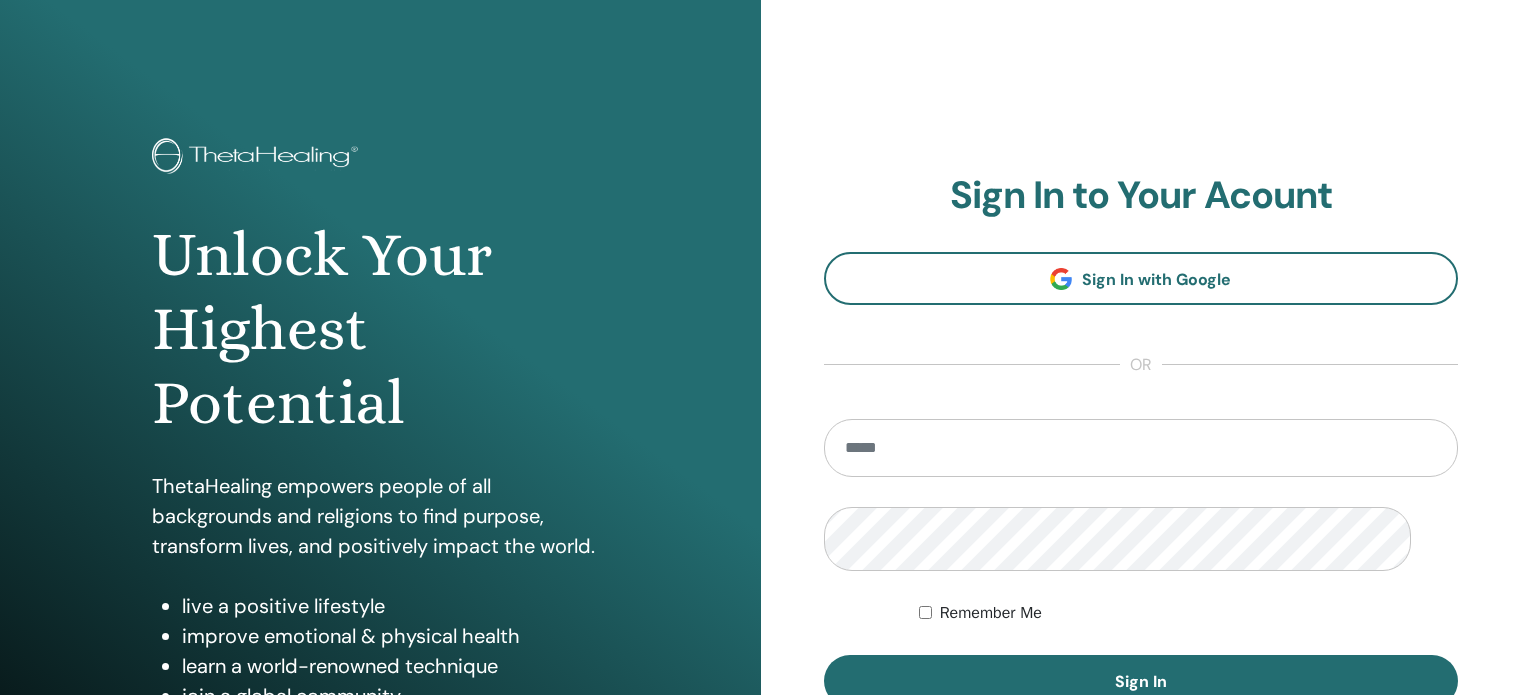 scroll, scrollTop: 0, scrollLeft: 0, axis: both 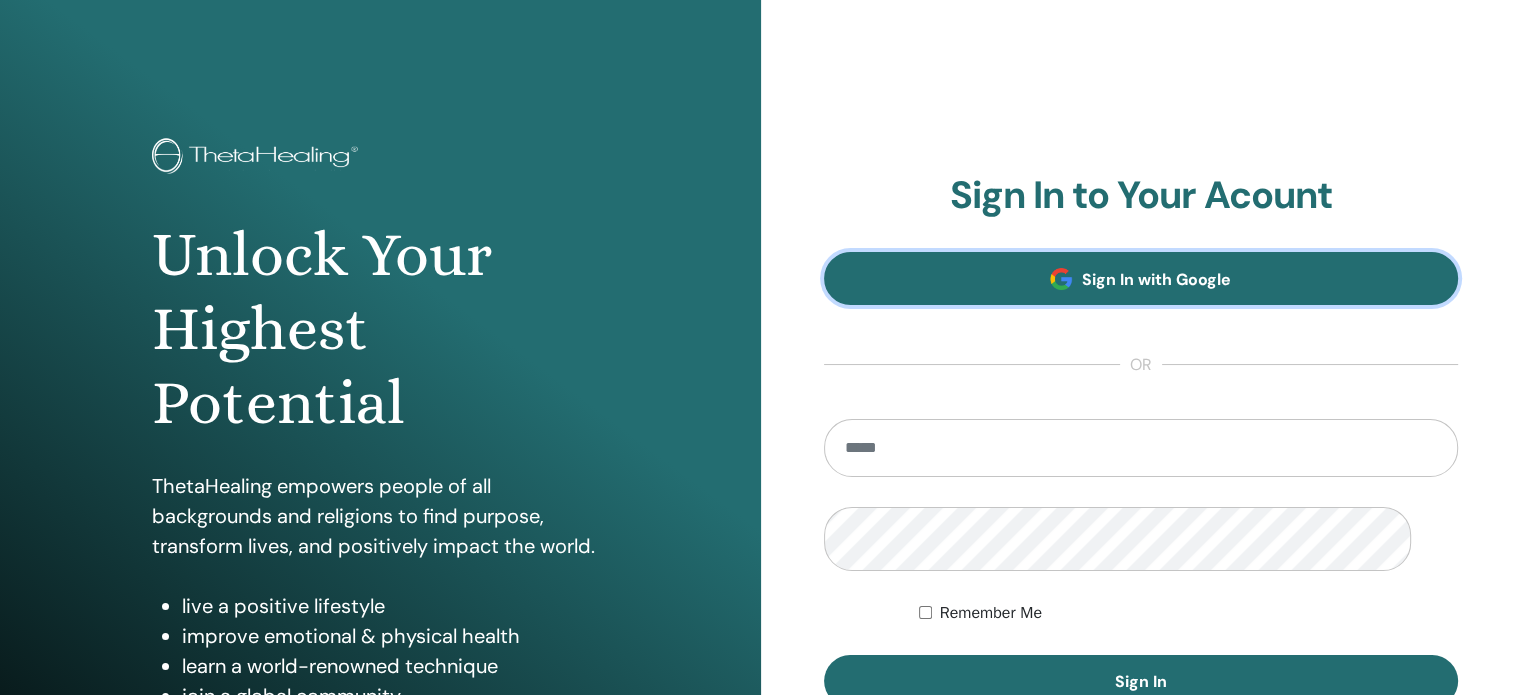 click on "Sign In with Google" at bounding box center (1141, 278) 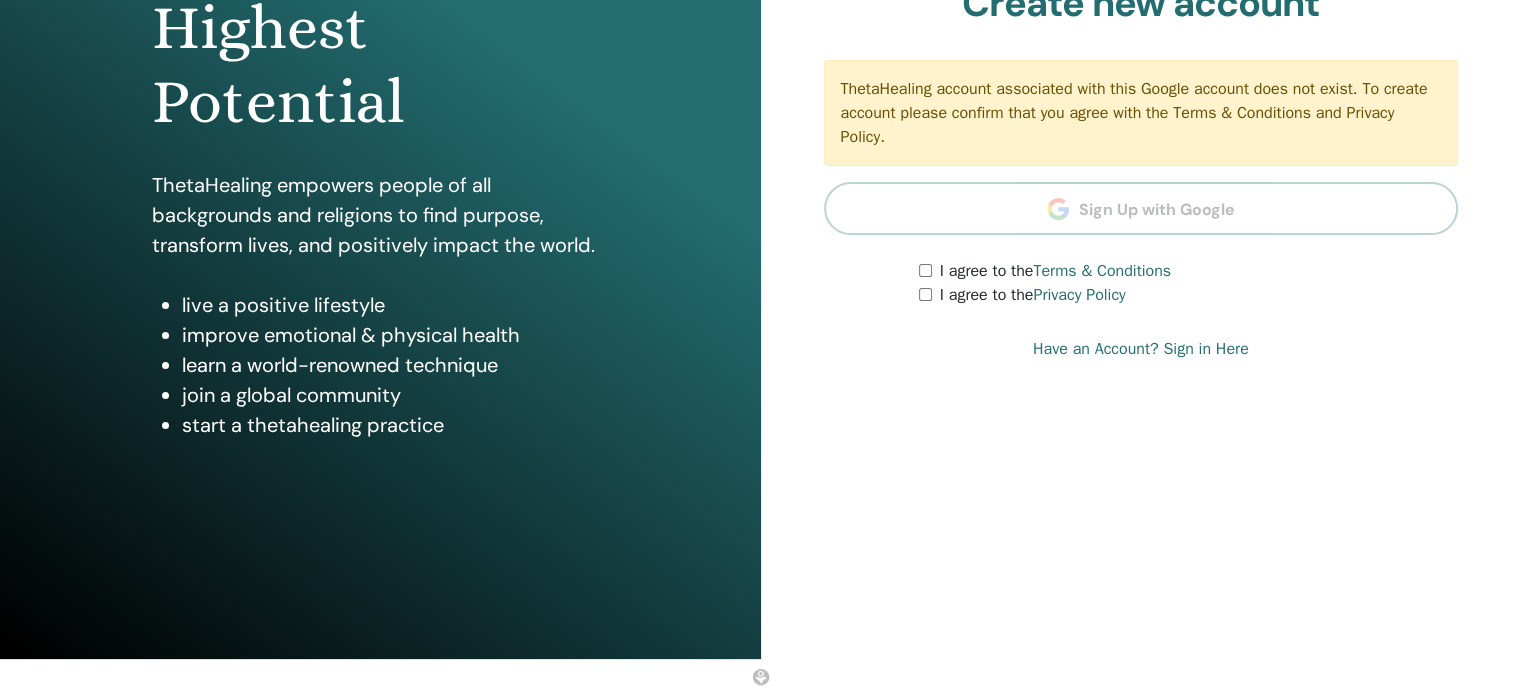 scroll, scrollTop: 495, scrollLeft: 0, axis: vertical 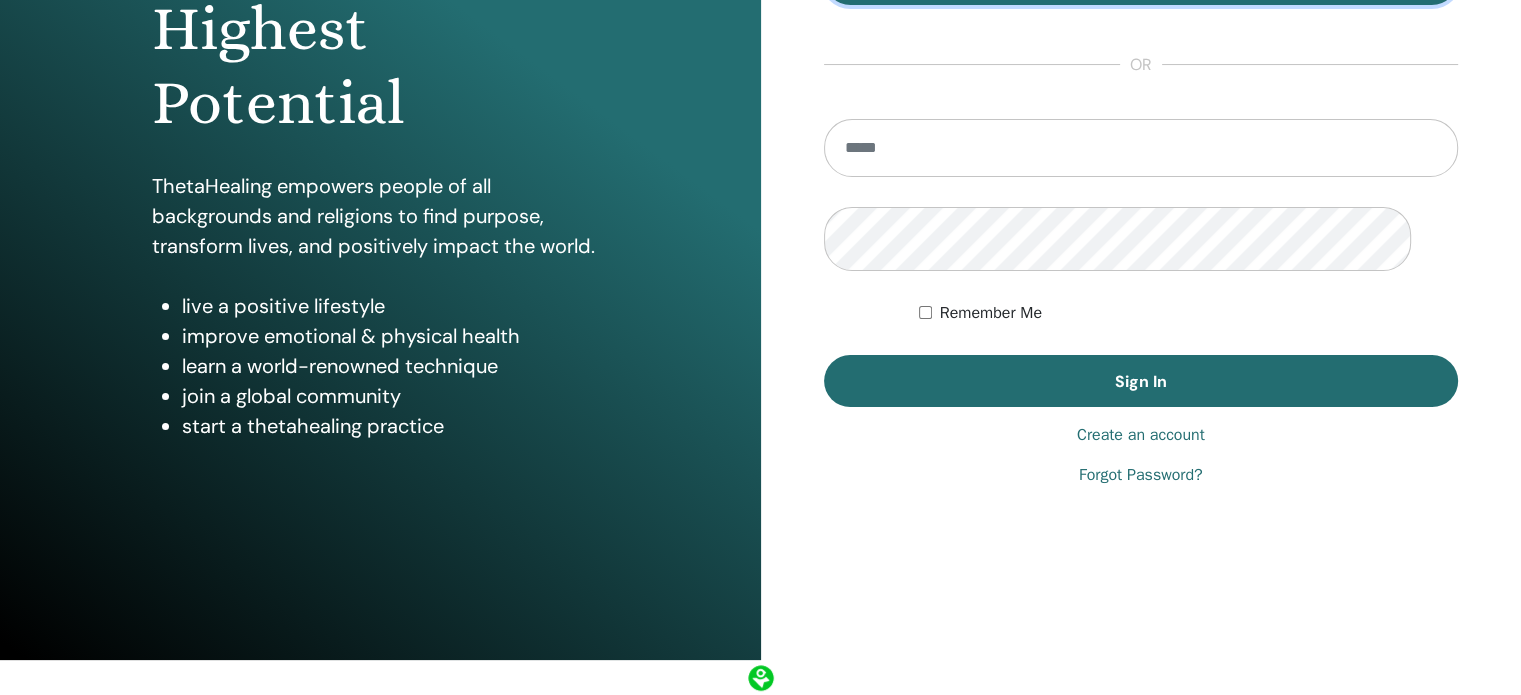 click on "Sign In with Google" at bounding box center [1156, -21] 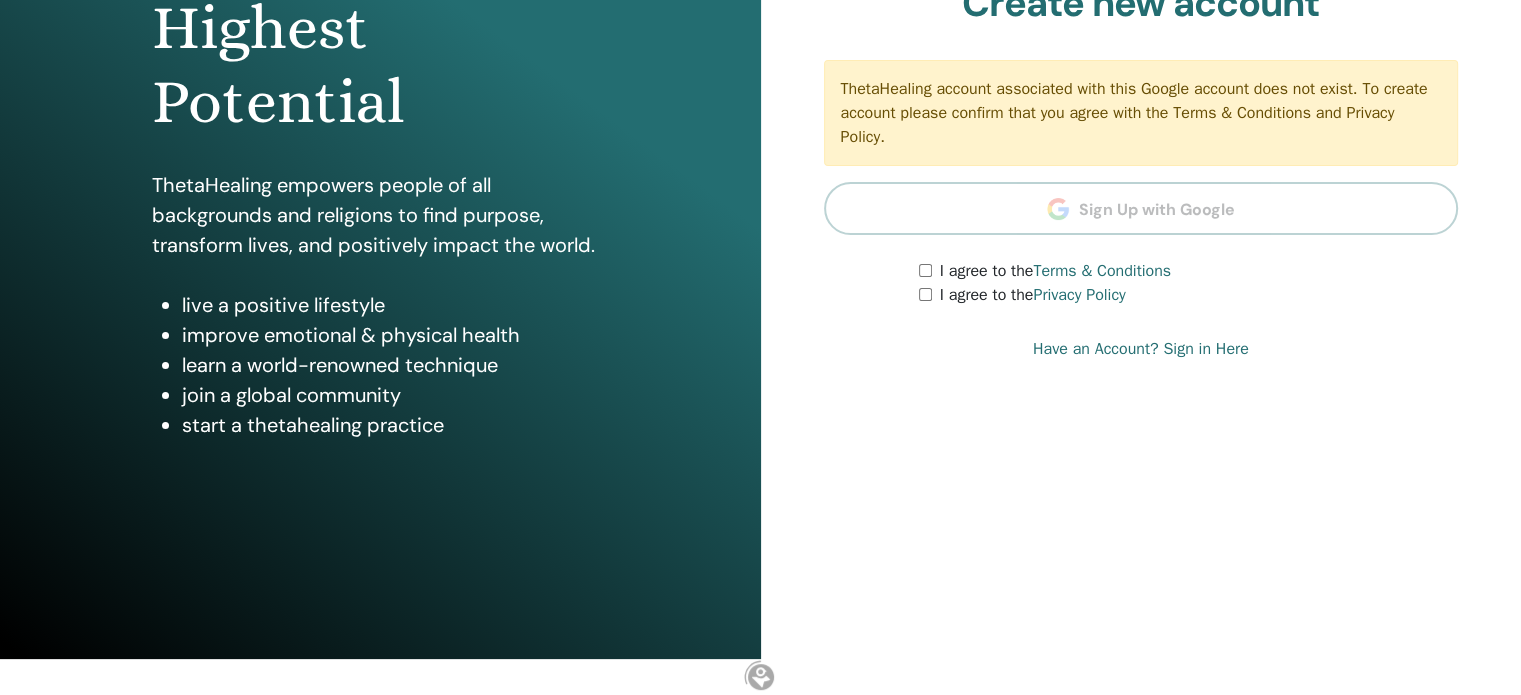 scroll, scrollTop: 600, scrollLeft: 0, axis: vertical 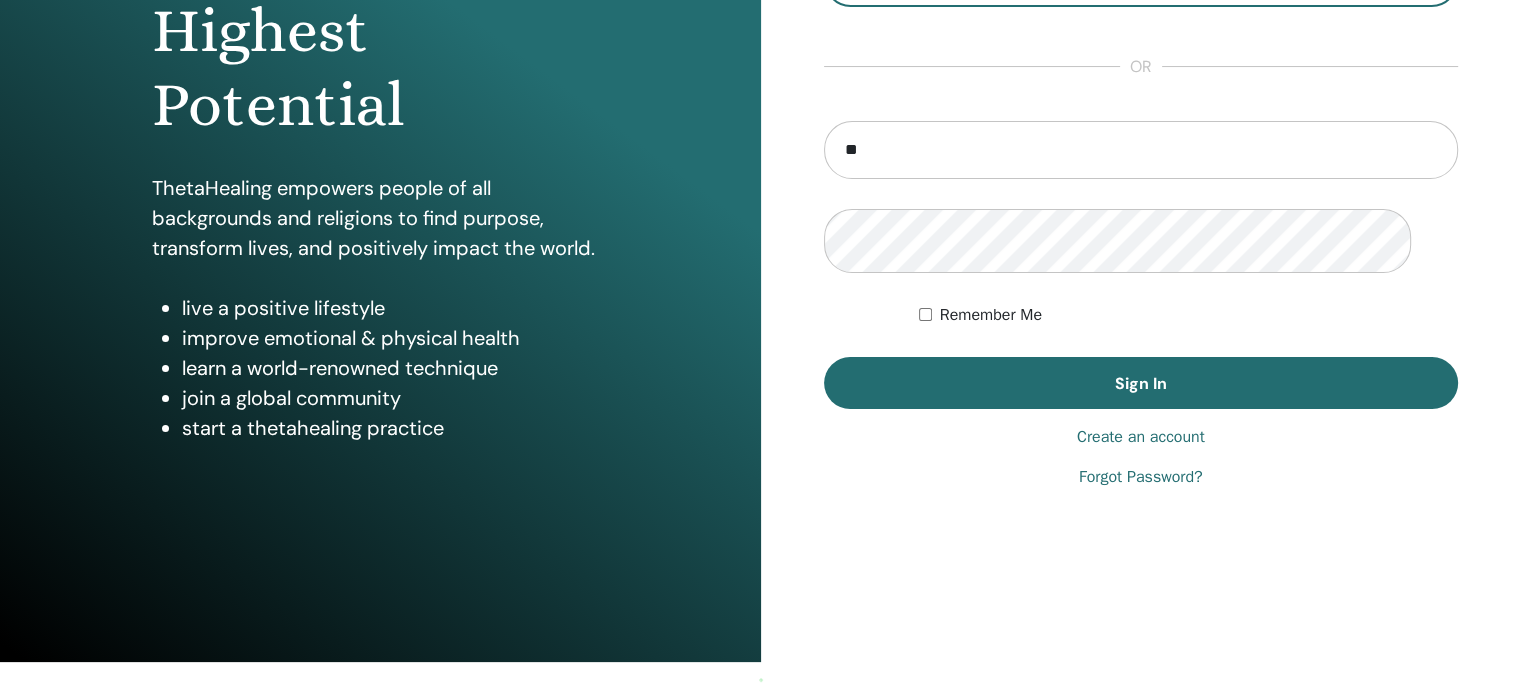 type on "*" 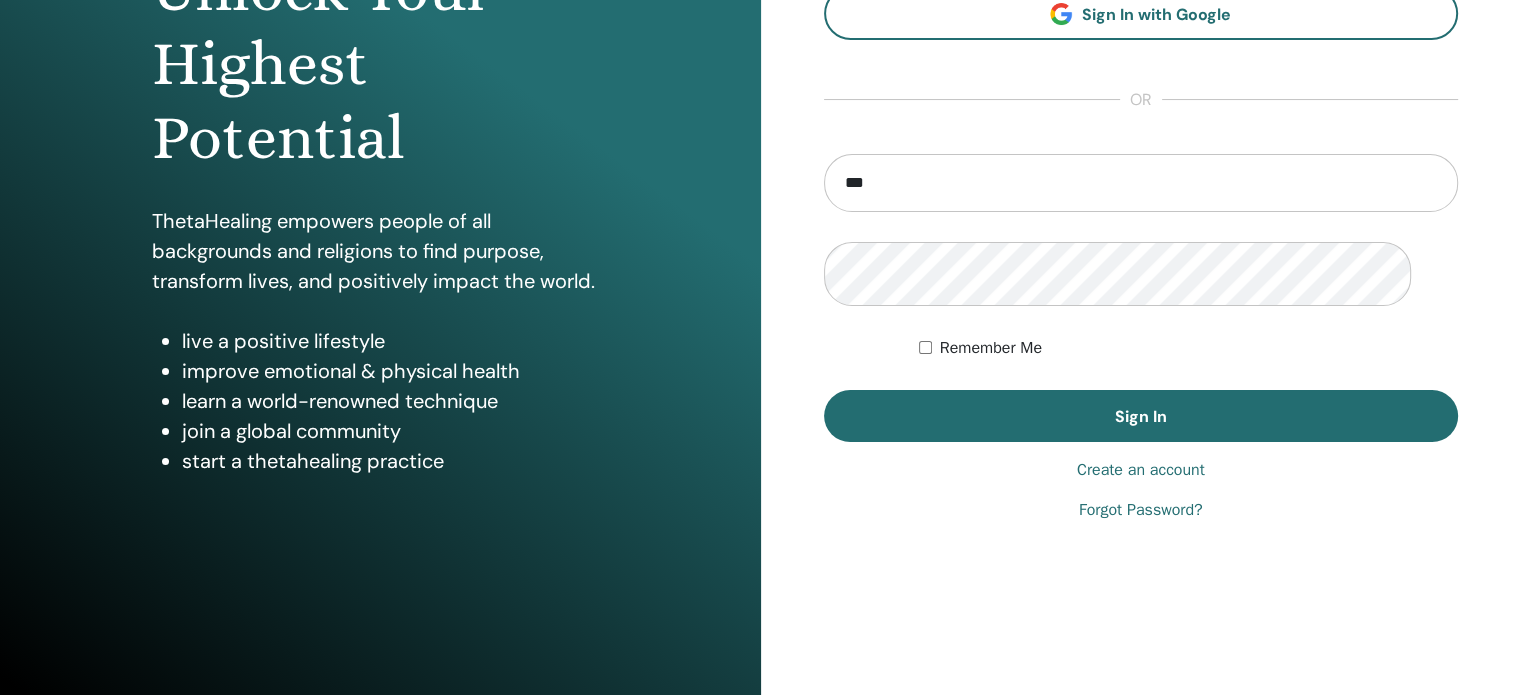 type on "**********" 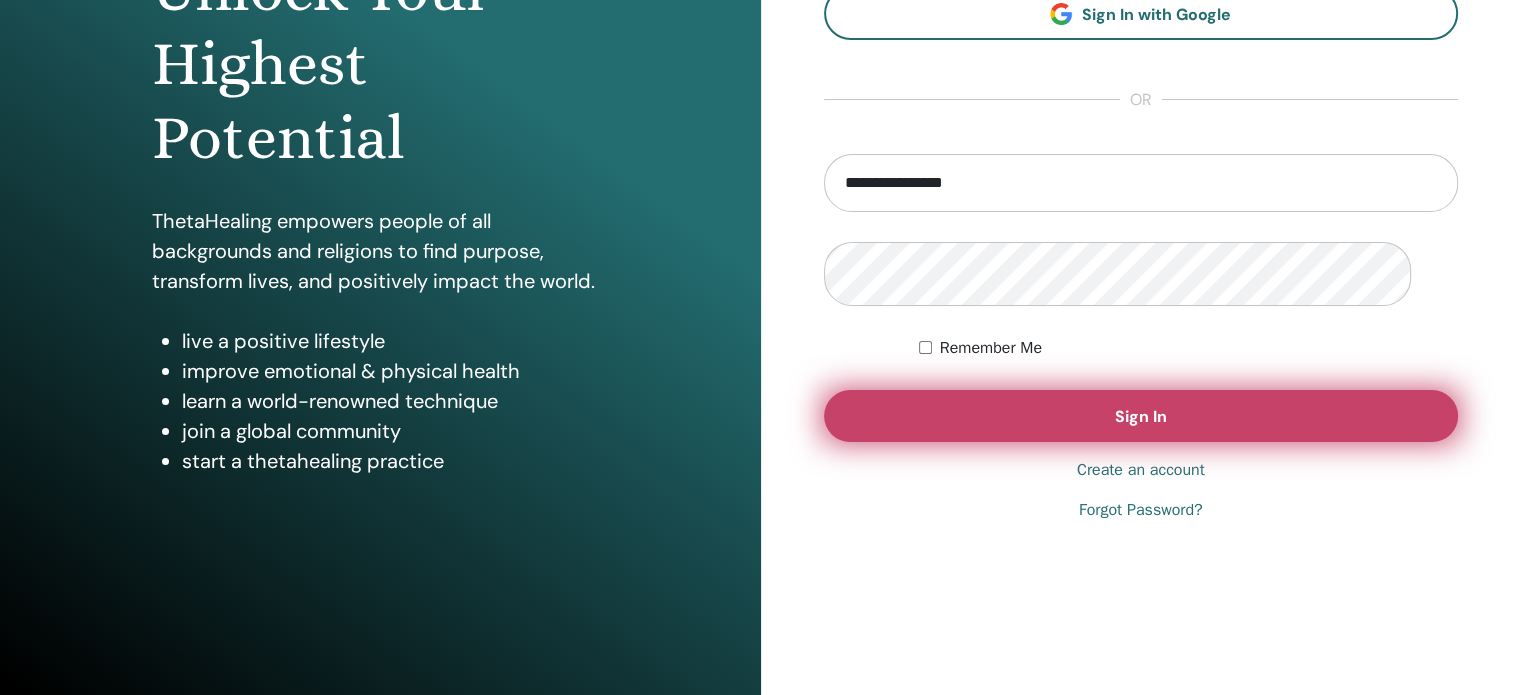 click on "Sign In" at bounding box center [1141, 416] 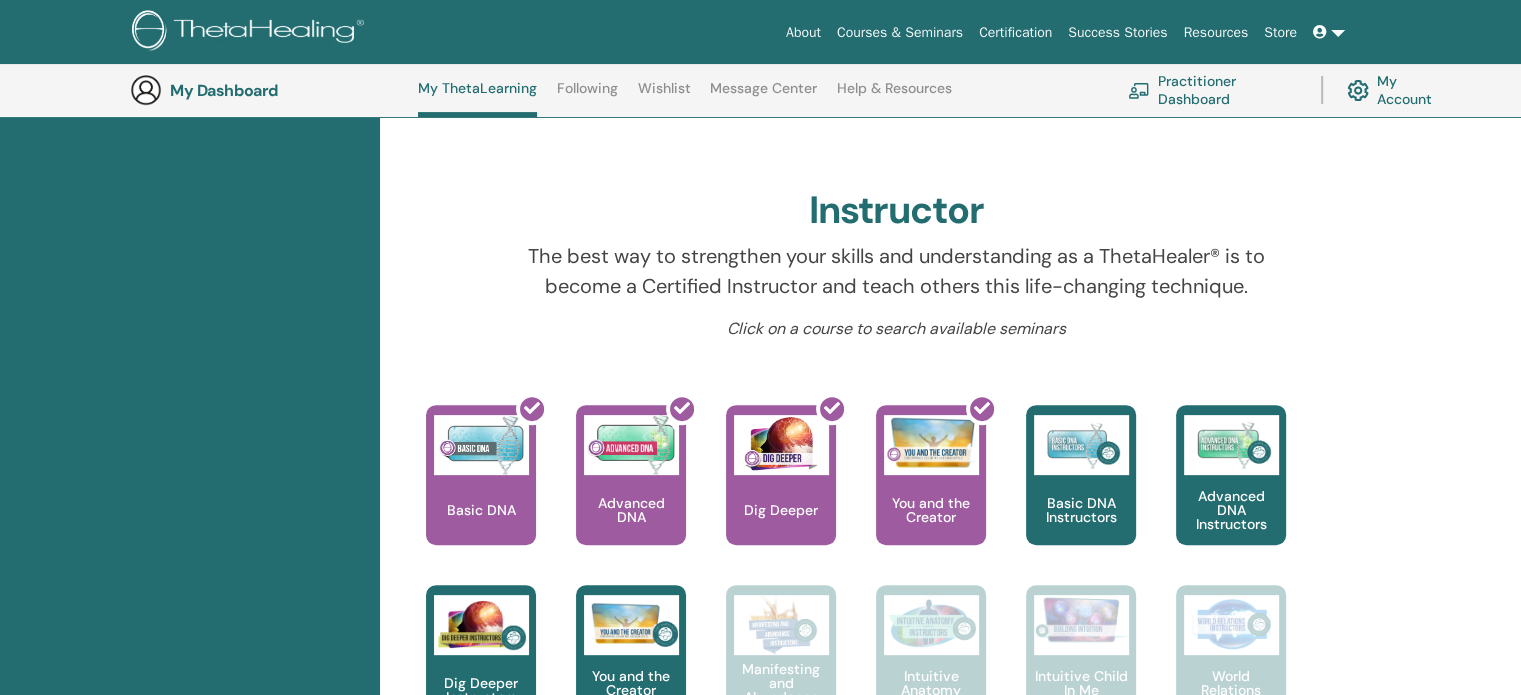 scroll, scrollTop: 553, scrollLeft: 0, axis: vertical 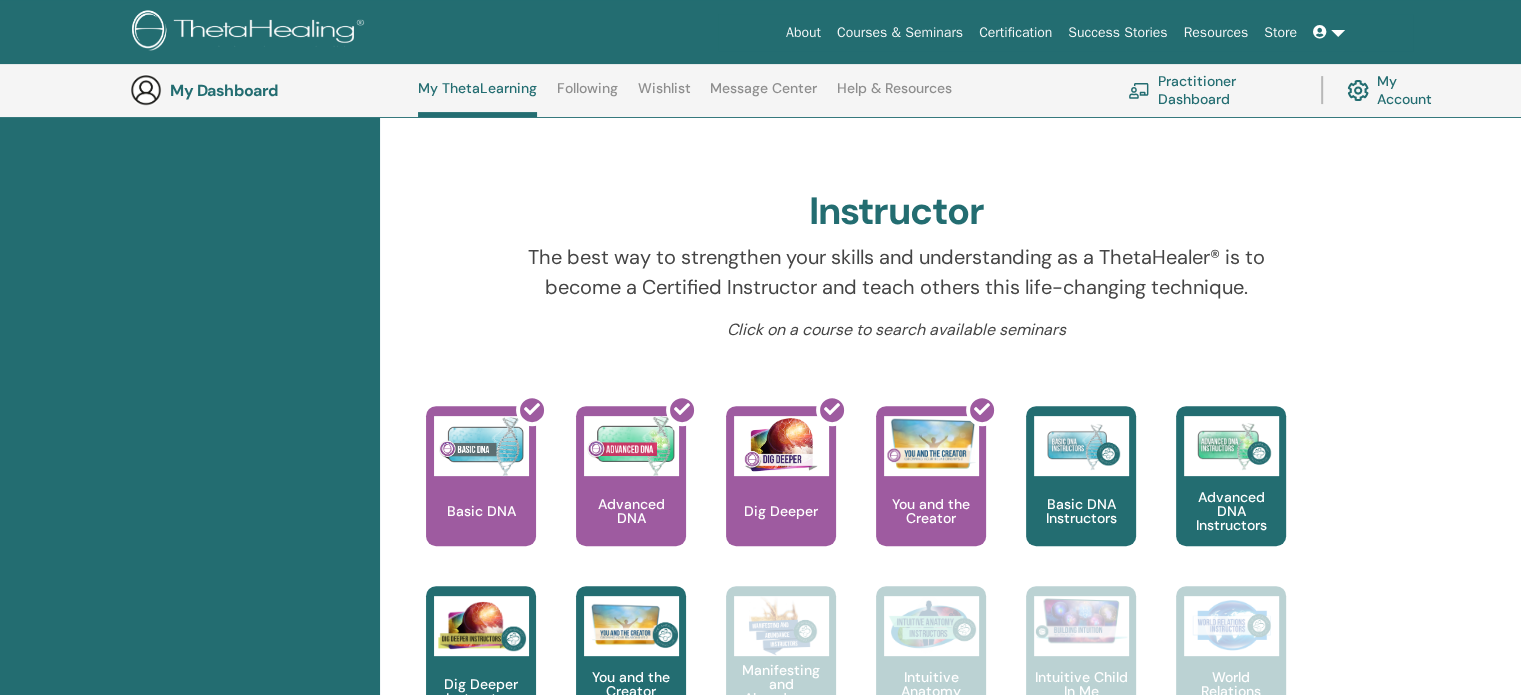 click at bounding box center (466, 26) 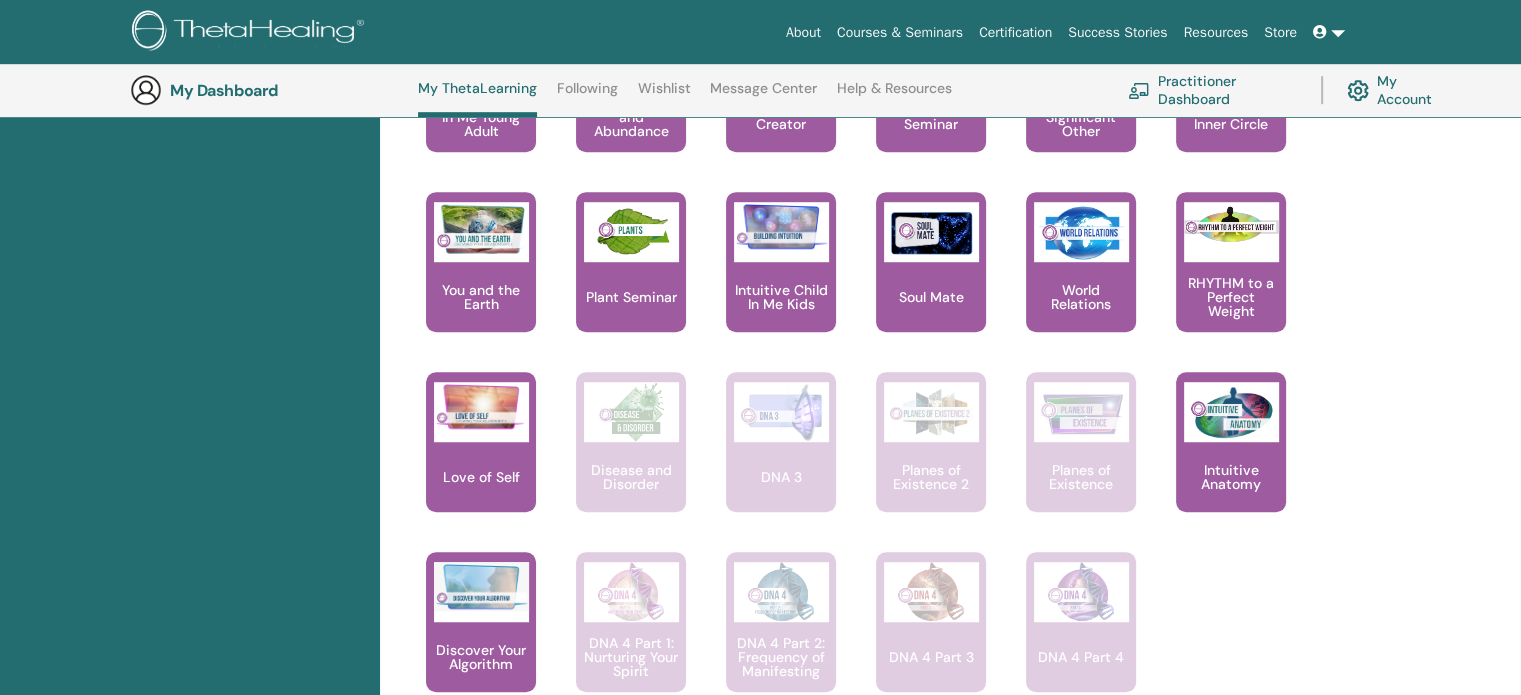 scroll, scrollTop: 1268, scrollLeft: 0, axis: vertical 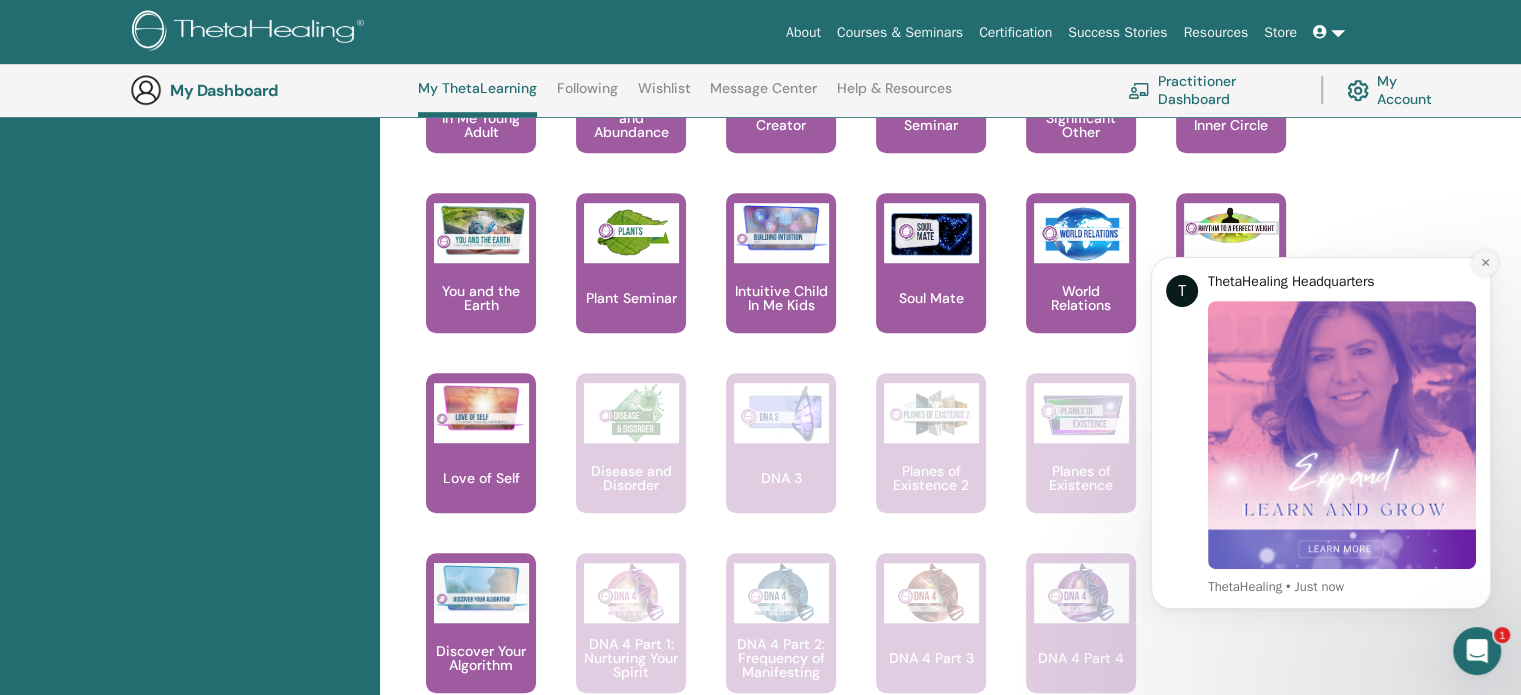 click 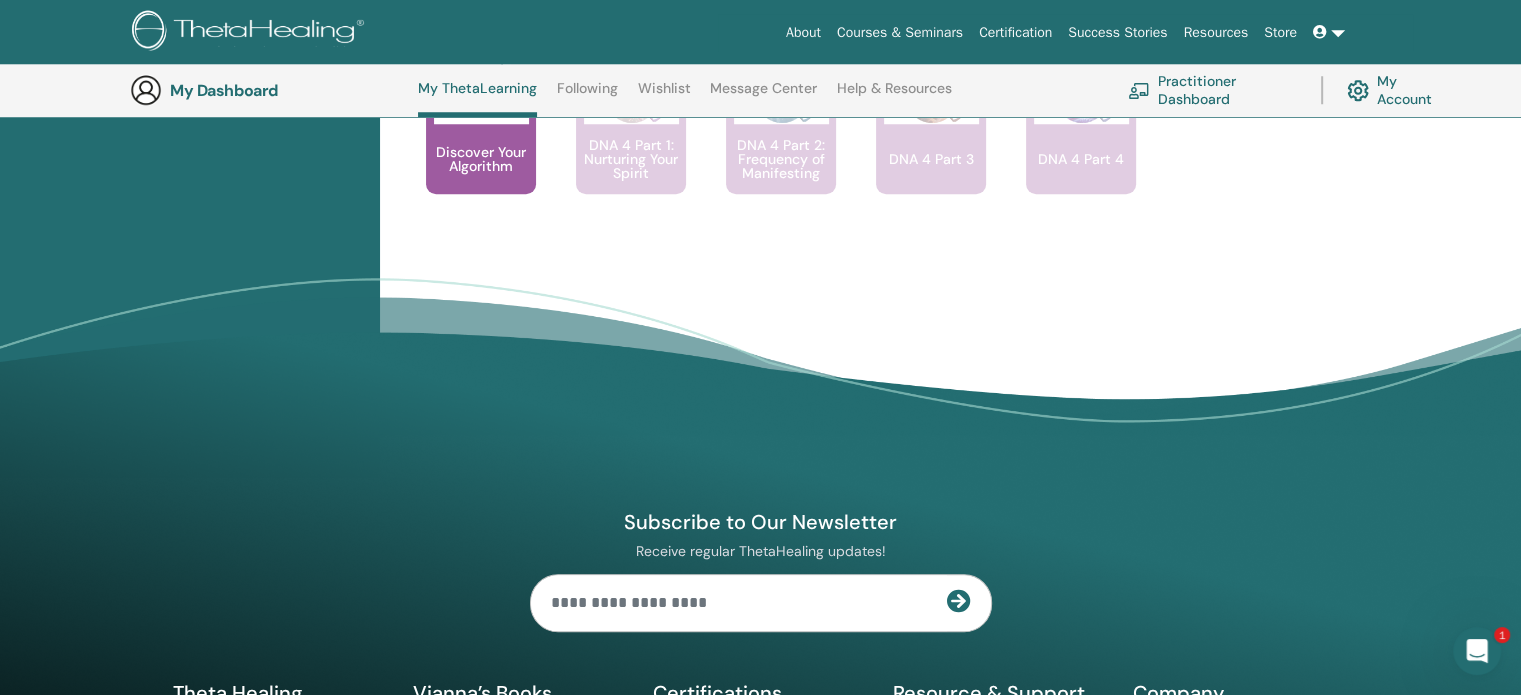 scroll, scrollTop: 1768, scrollLeft: 0, axis: vertical 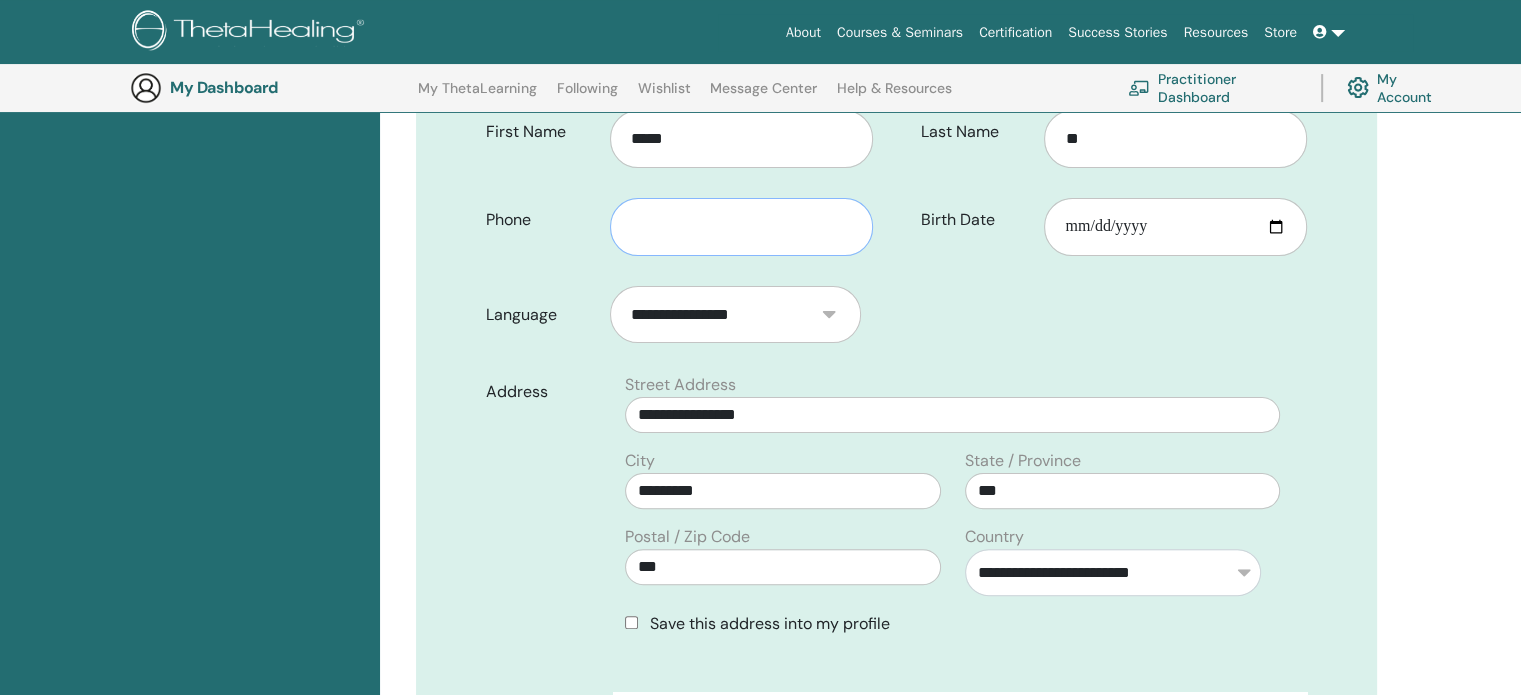 click at bounding box center (741, 227) 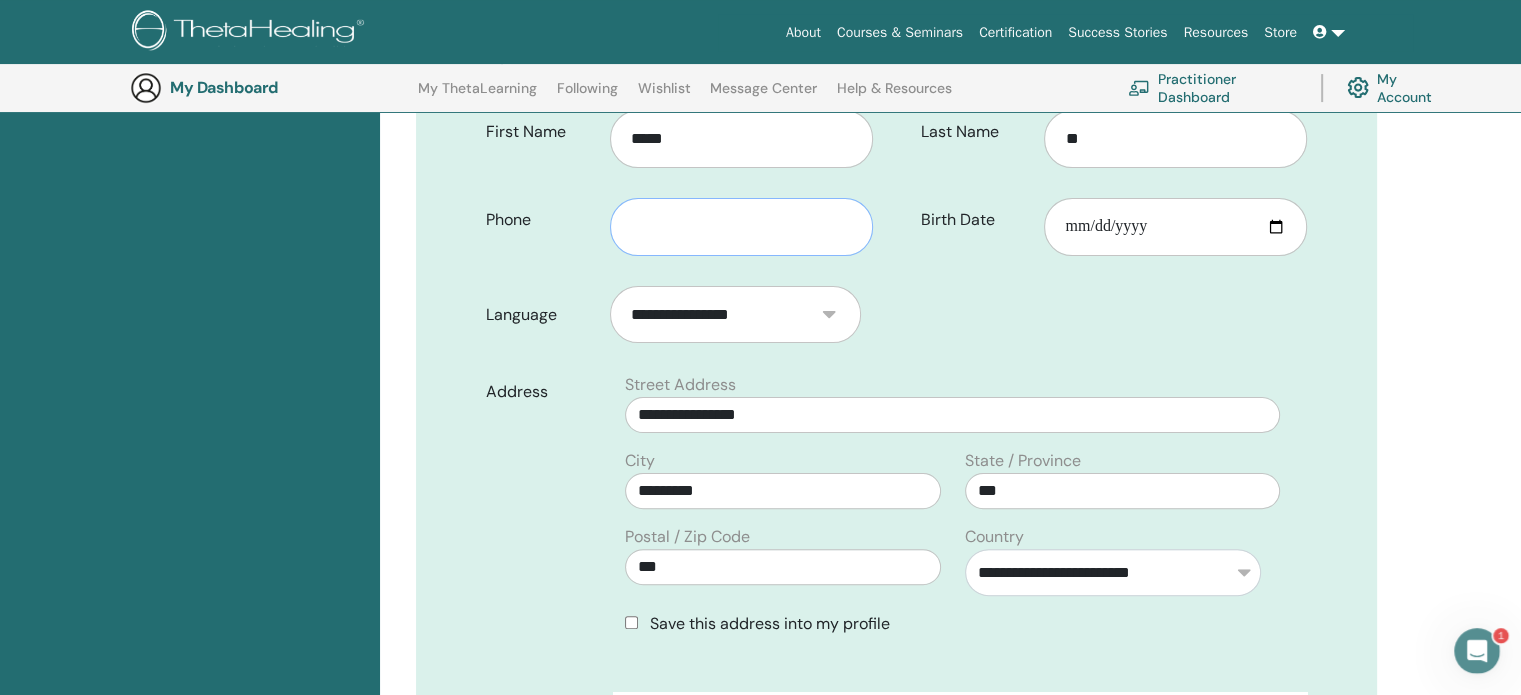scroll, scrollTop: 0, scrollLeft: 0, axis: both 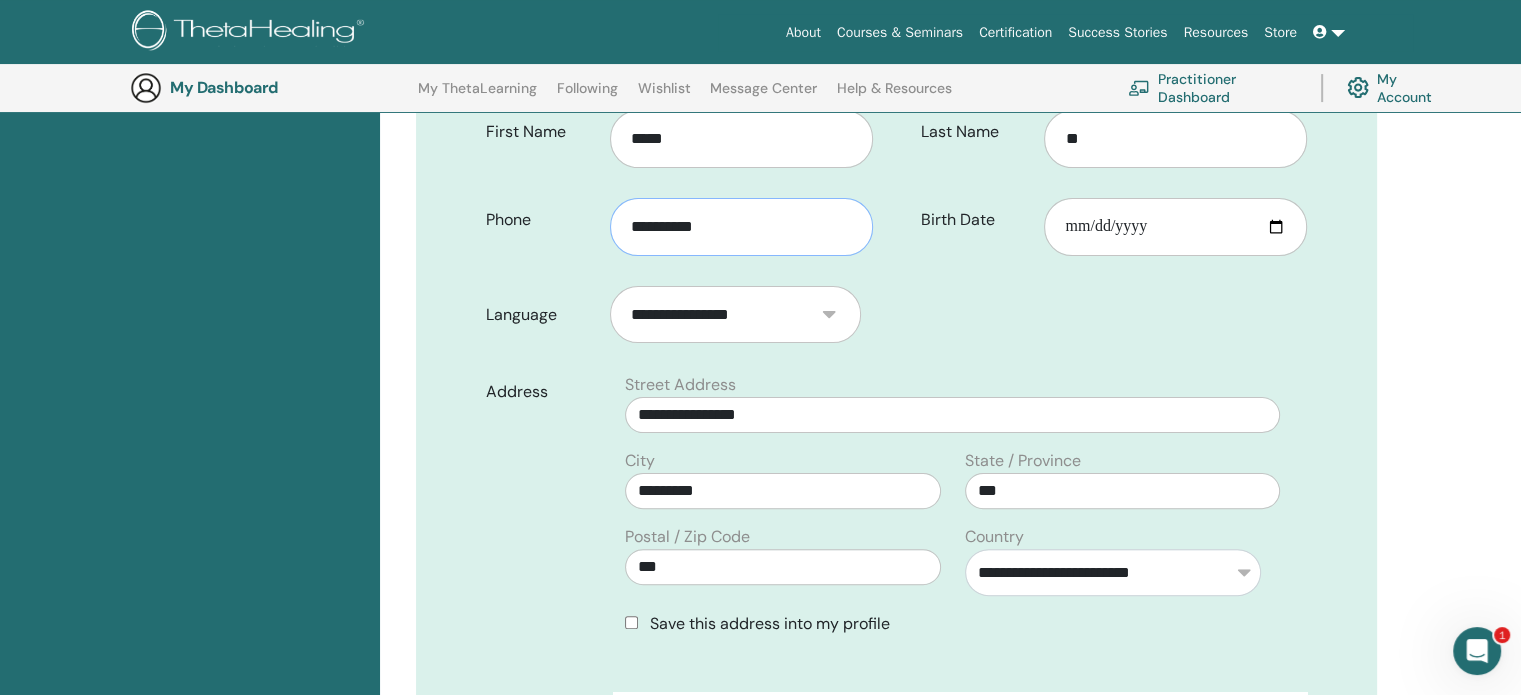 type on "**********" 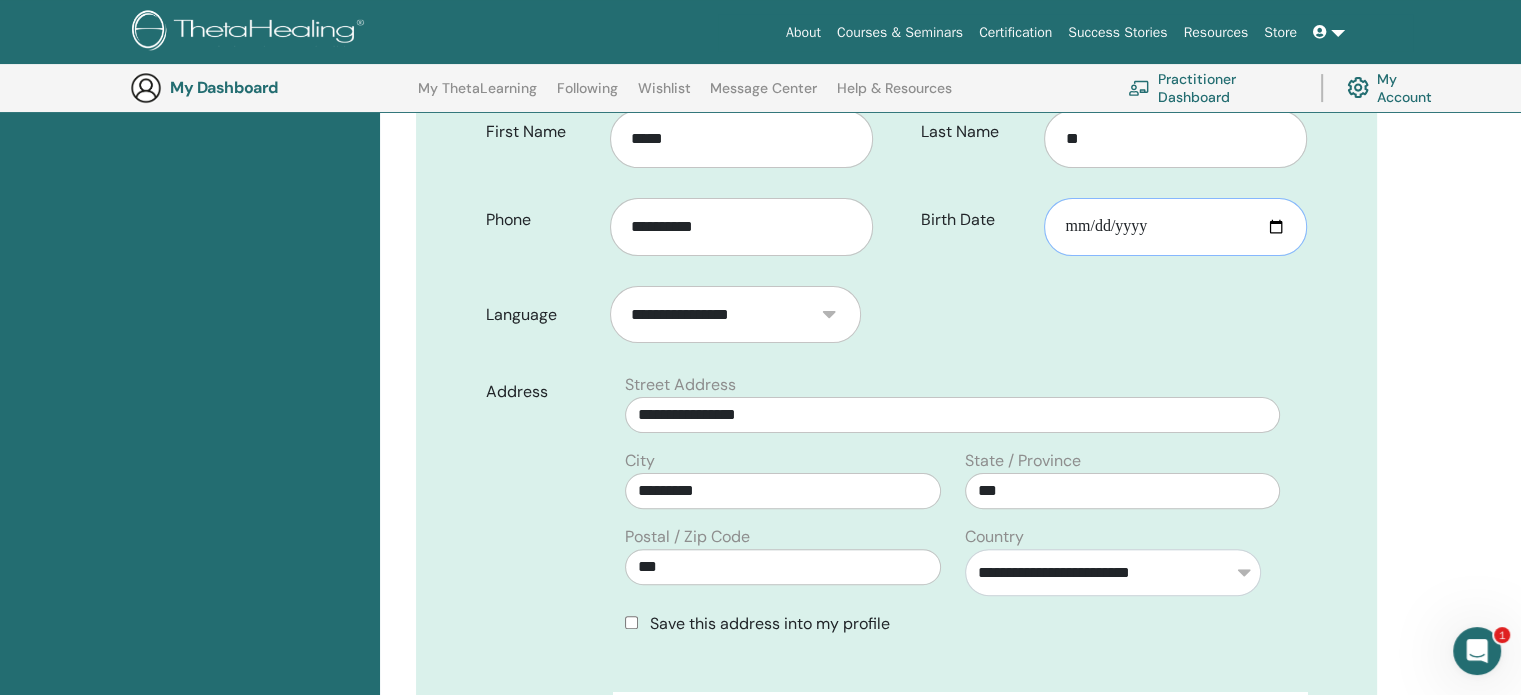 click on "Birth Date" at bounding box center (1175, 227) 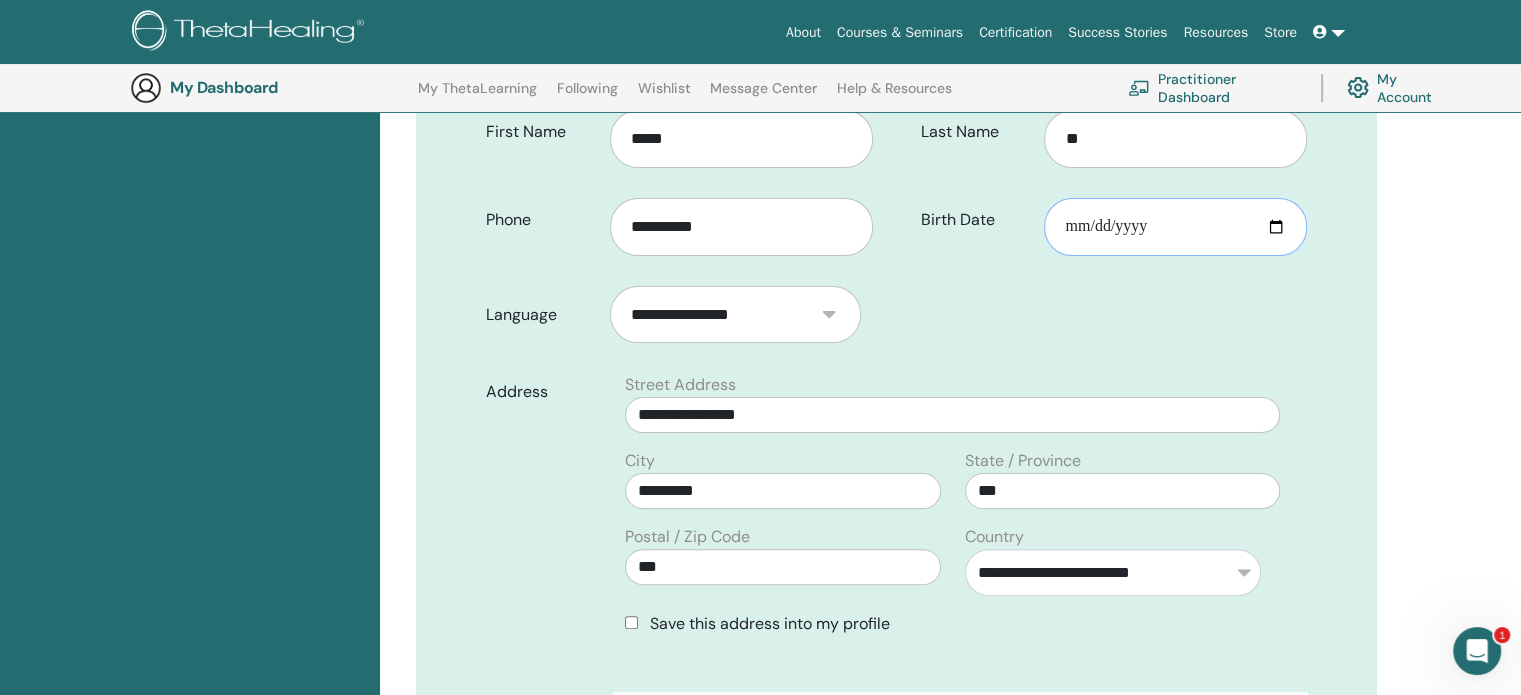 click on "Birth Date" at bounding box center [1175, 227] 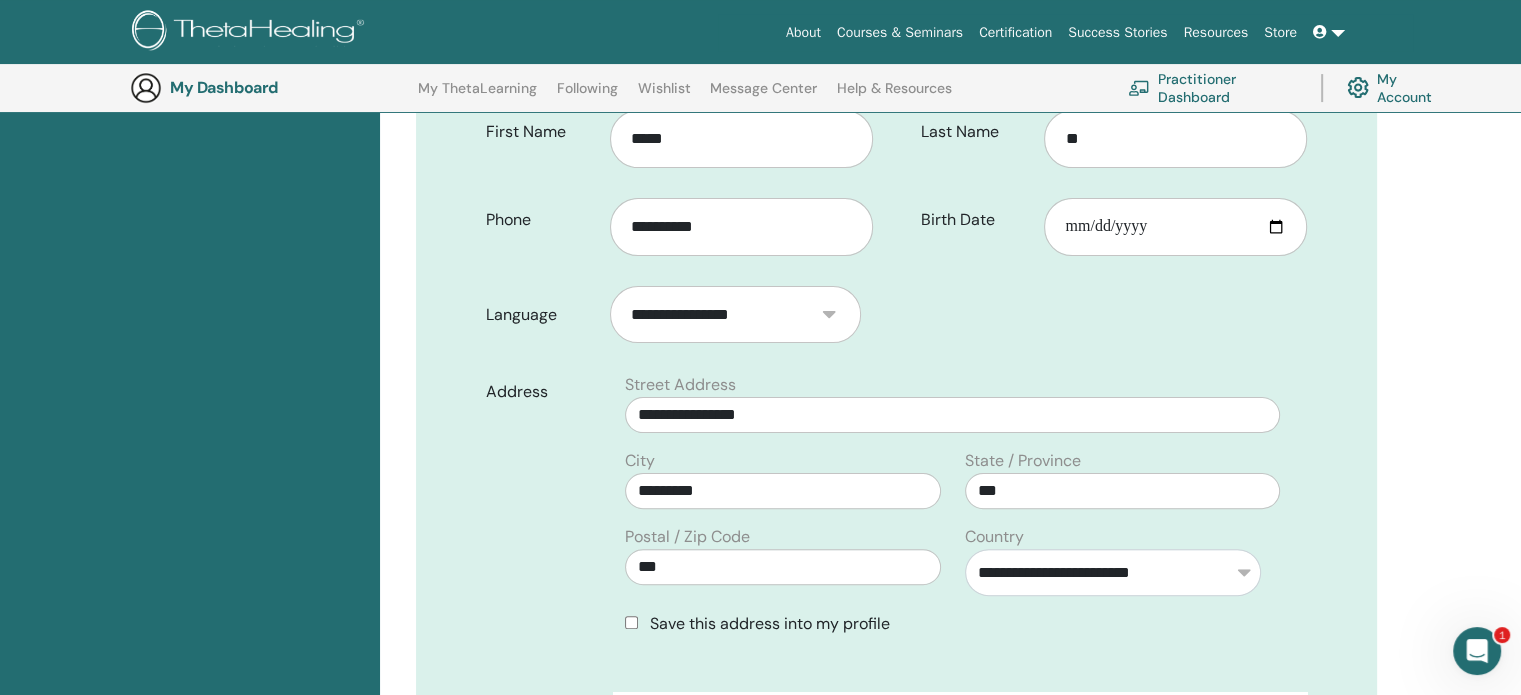 click on "**********" at bounding box center [896, 534] 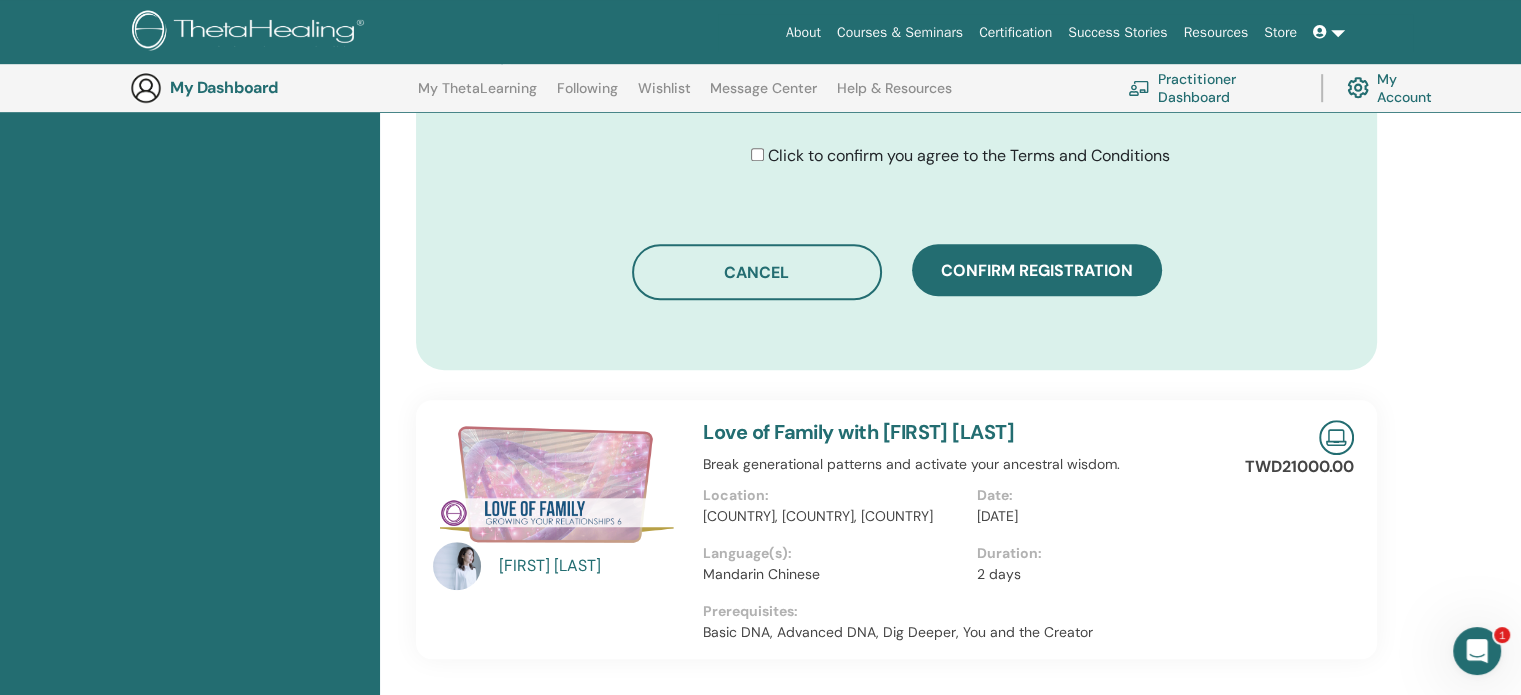 scroll, scrollTop: 1239, scrollLeft: 0, axis: vertical 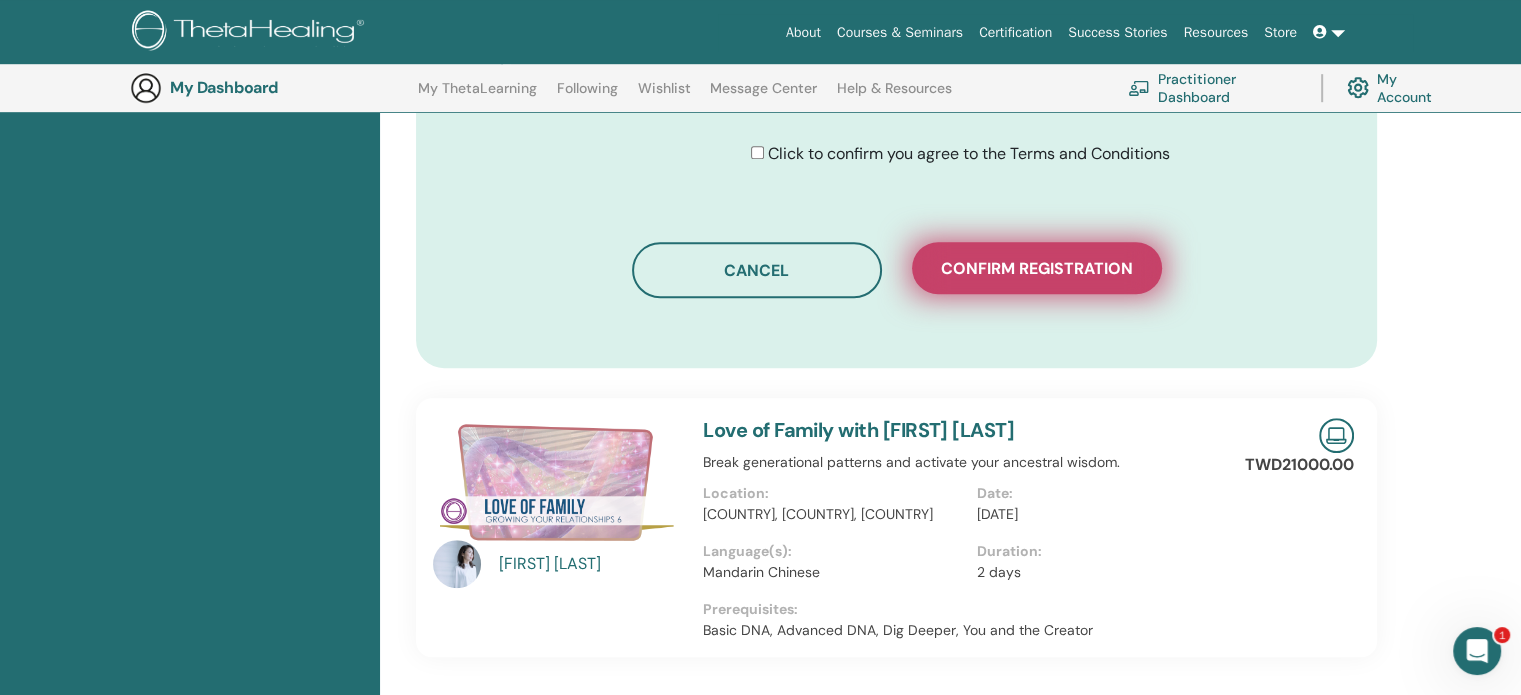 click on "Confirm registration" at bounding box center [1037, 268] 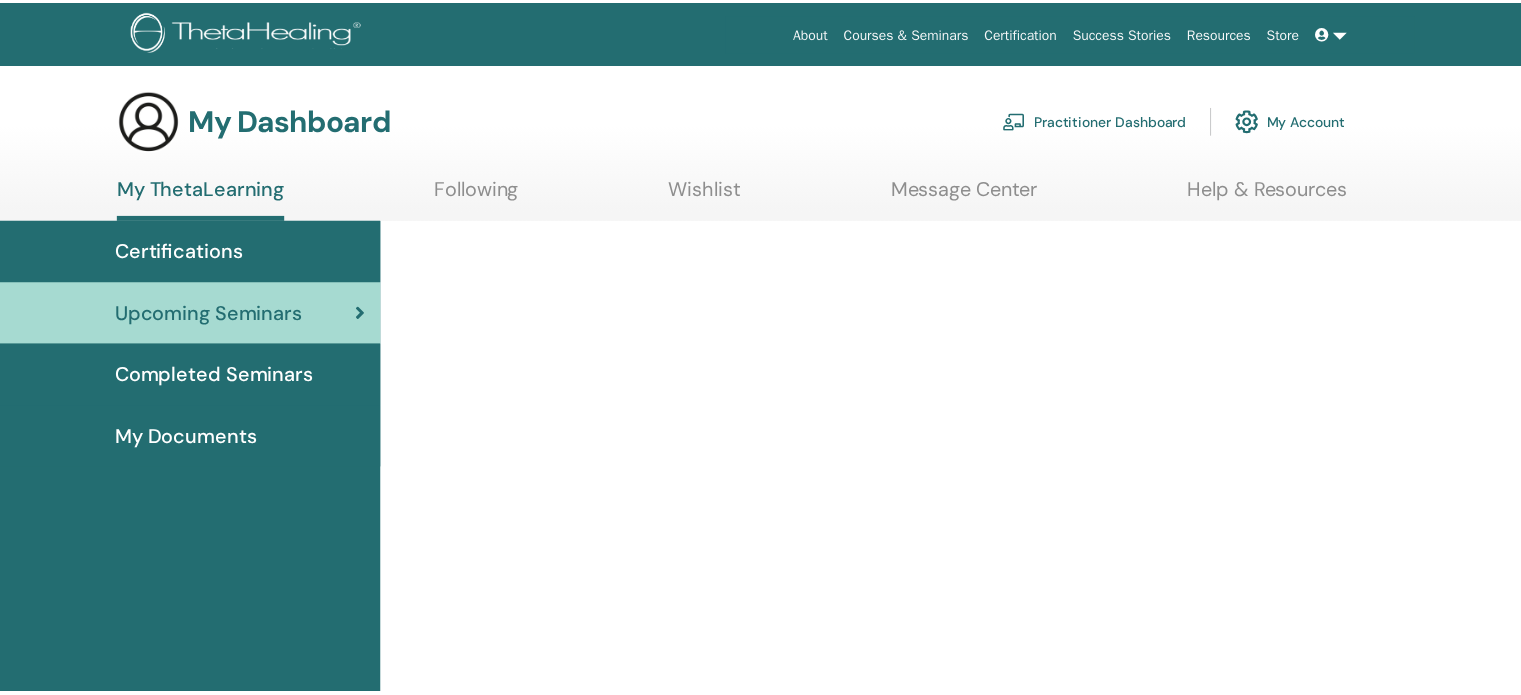 scroll, scrollTop: 0, scrollLeft: 0, axis: both 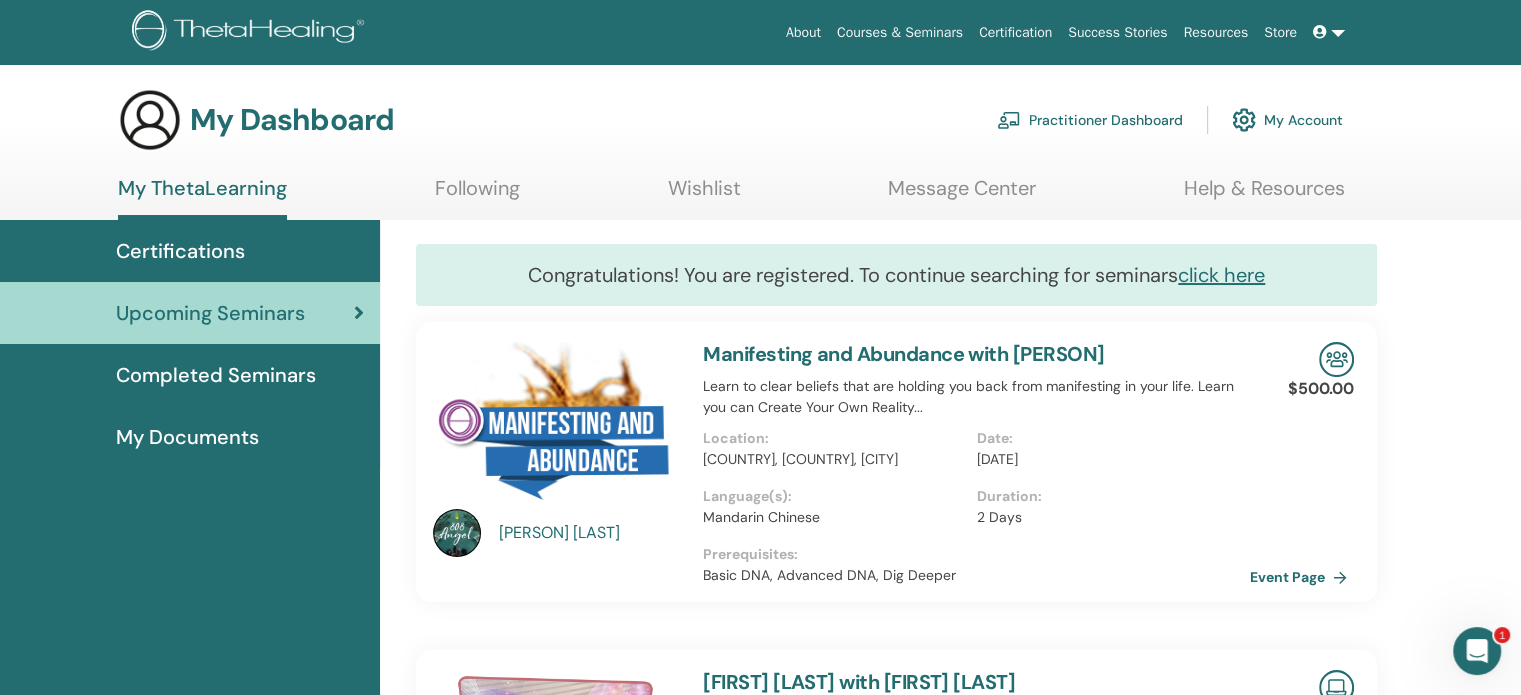 click at bounding box center (1477, 651) 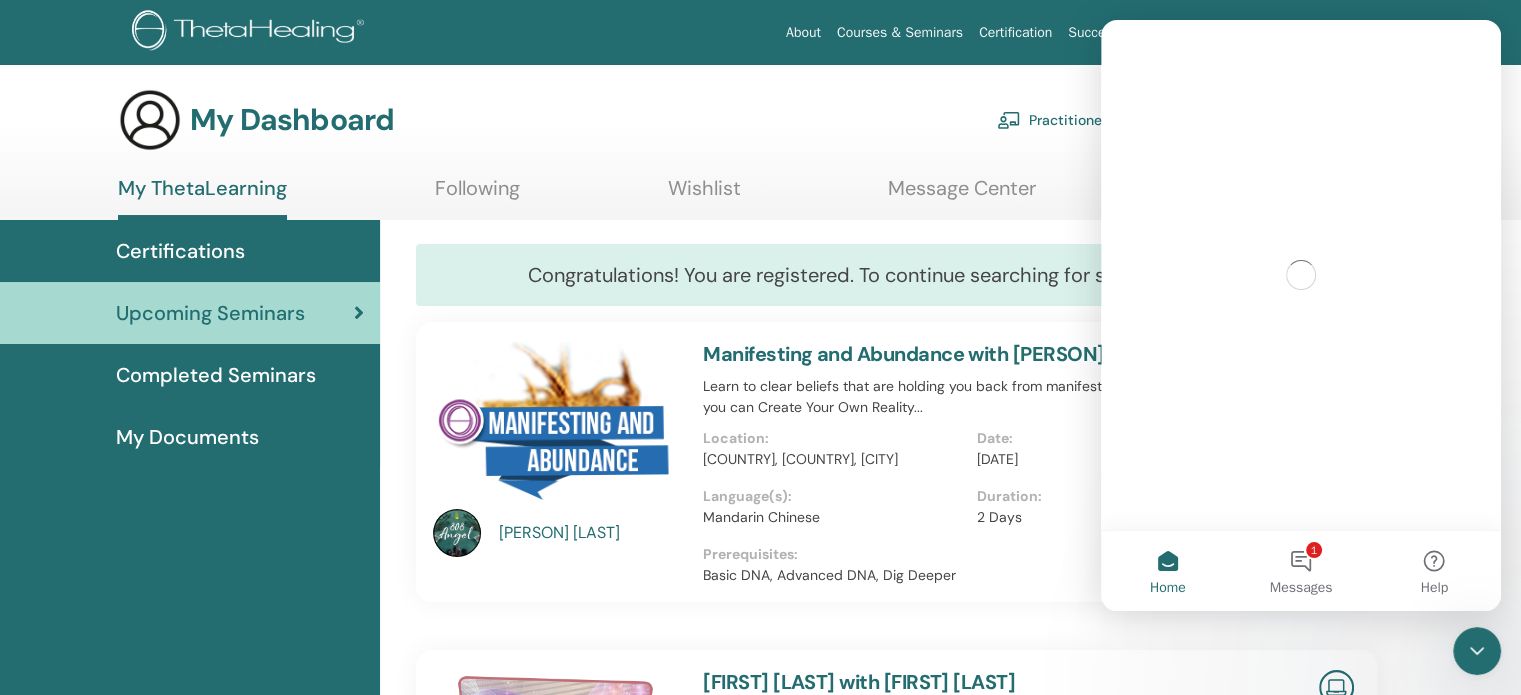 scroll, scrollTop: 0, scrollLeft: 0, axis: both 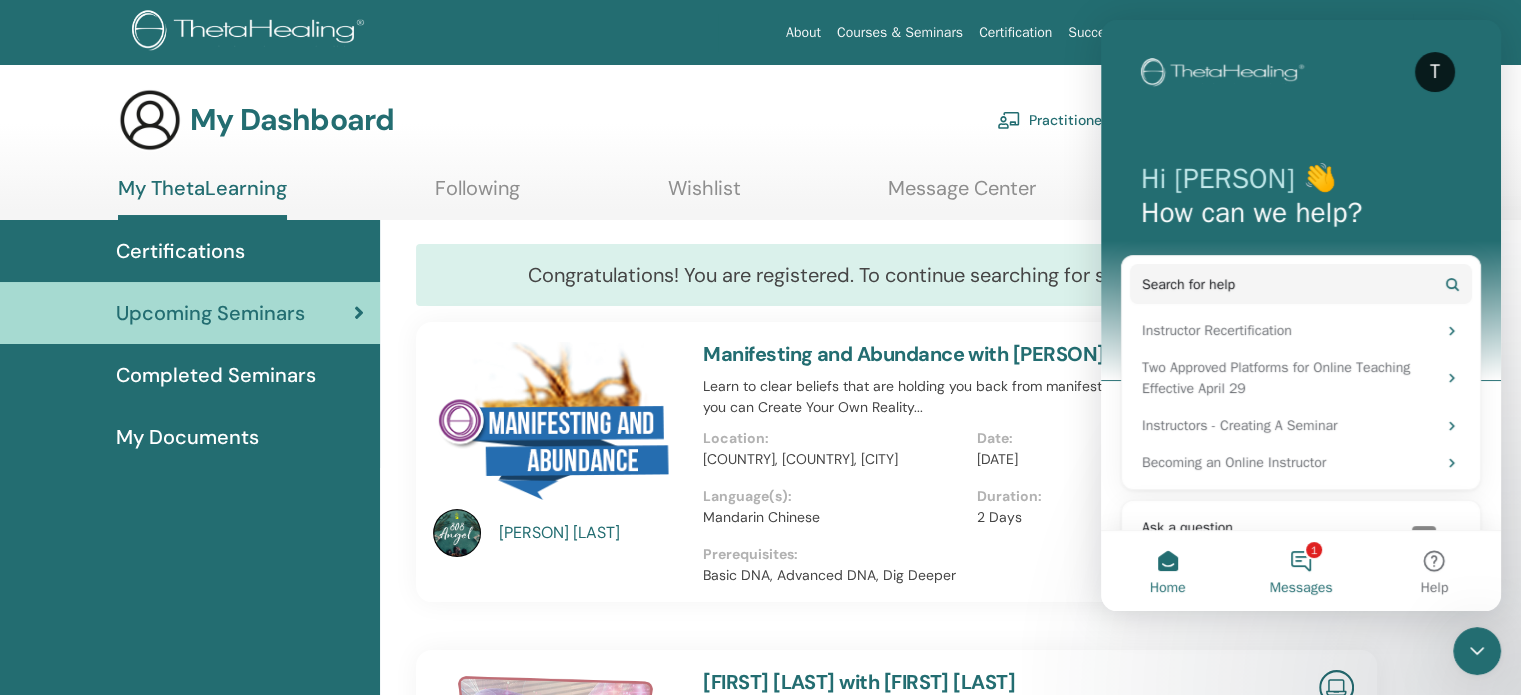 click on "1 Messages" at bounding box center (1300, 571) 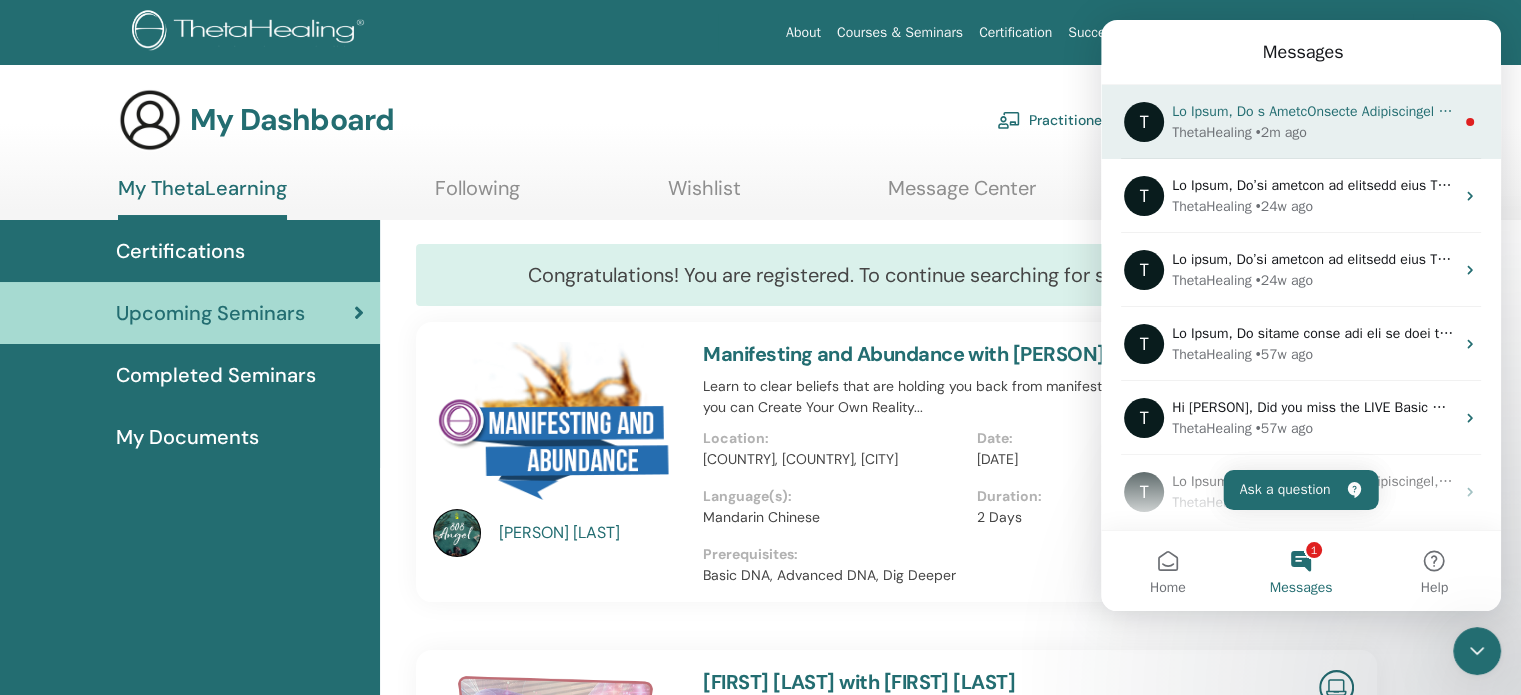 click on "•  2m ago" at bounding box center (1281, 132) 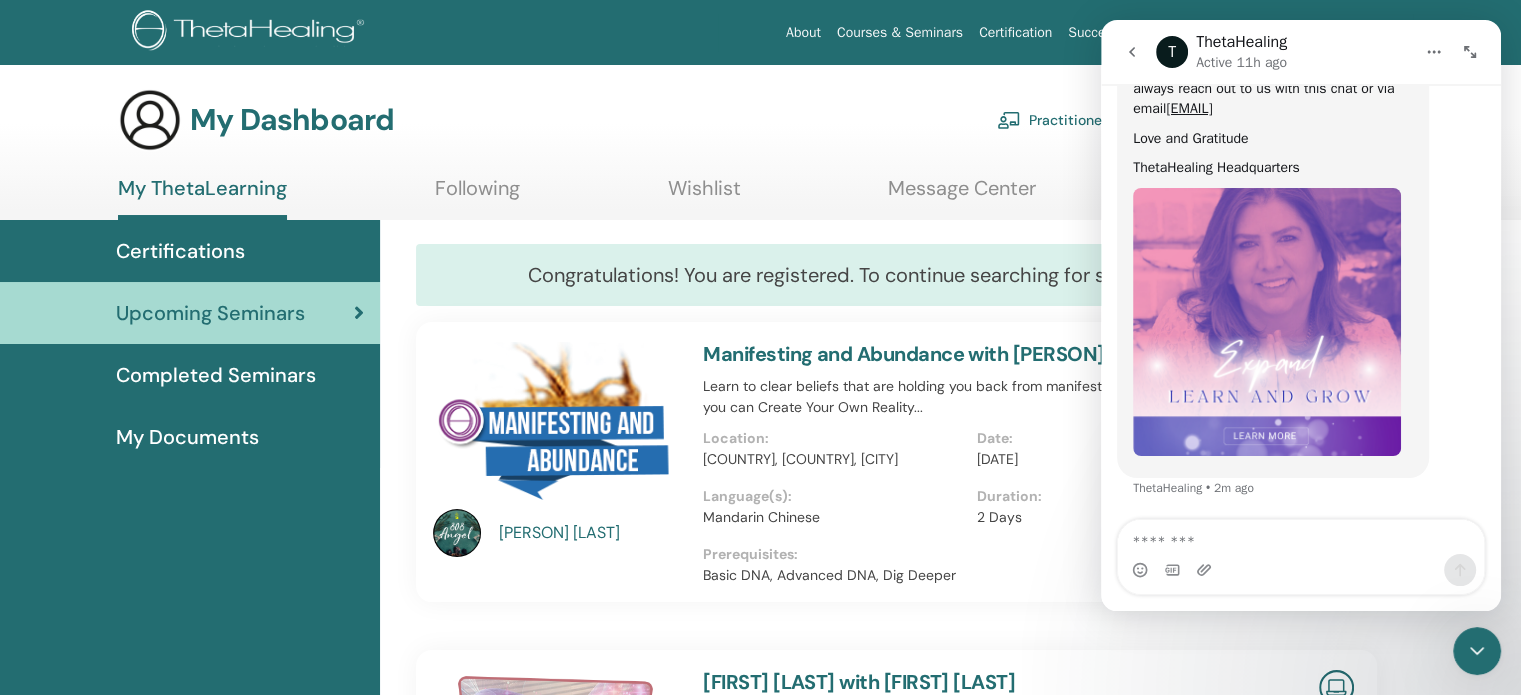 scroll, scrollTop: 1238, scrollLeft: 0, axis: vertical 